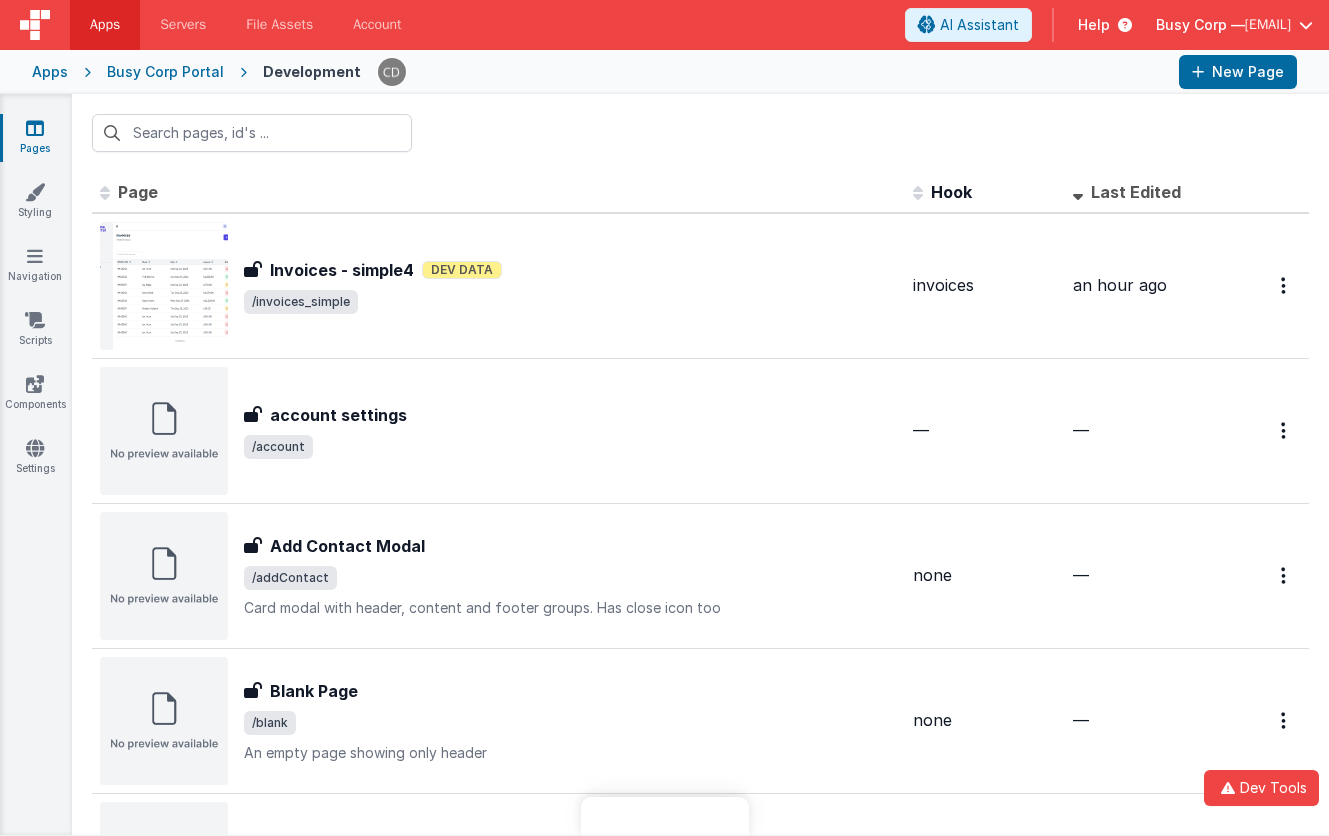 scroll, scrollTop: 0, scrollLeft: 0, axis: both 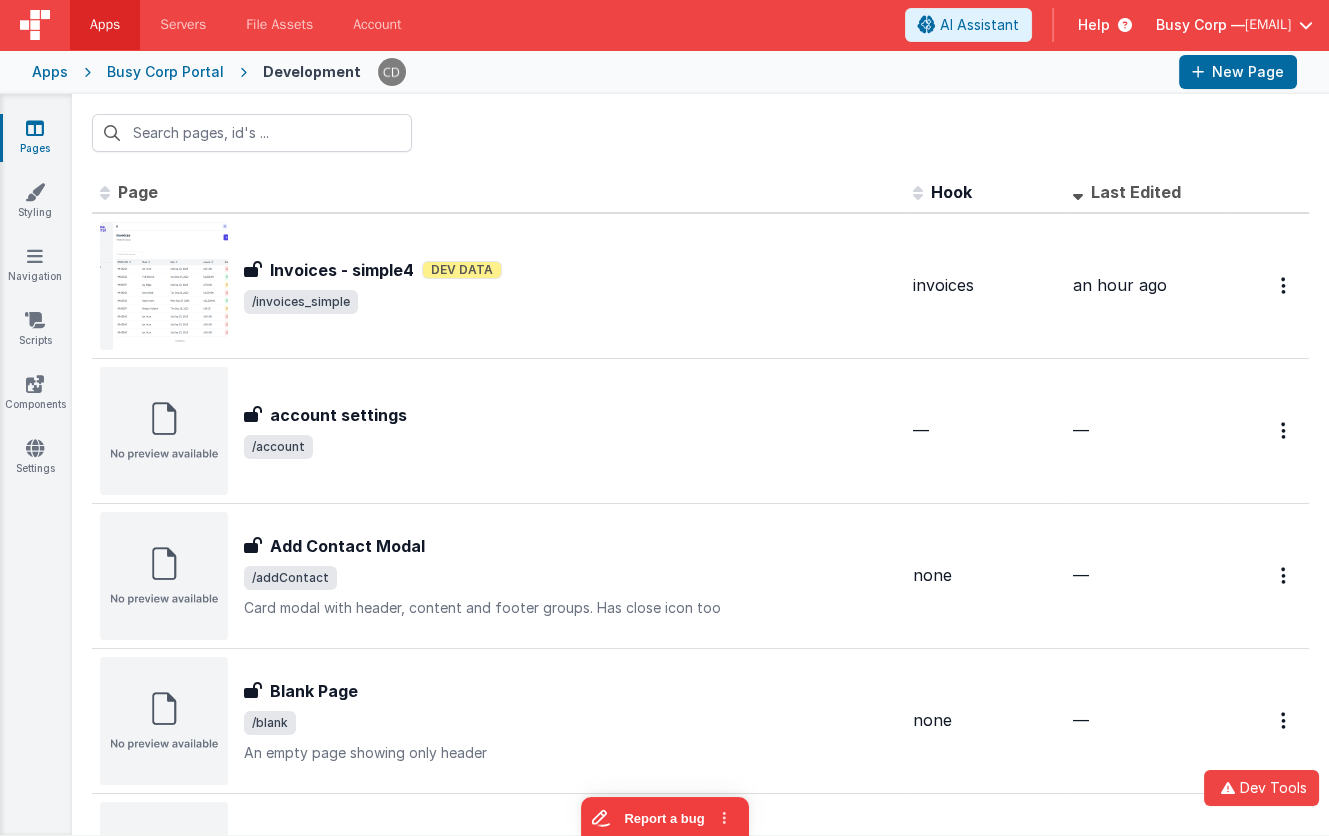 click on "Apps" at bounding box center (50, 72) 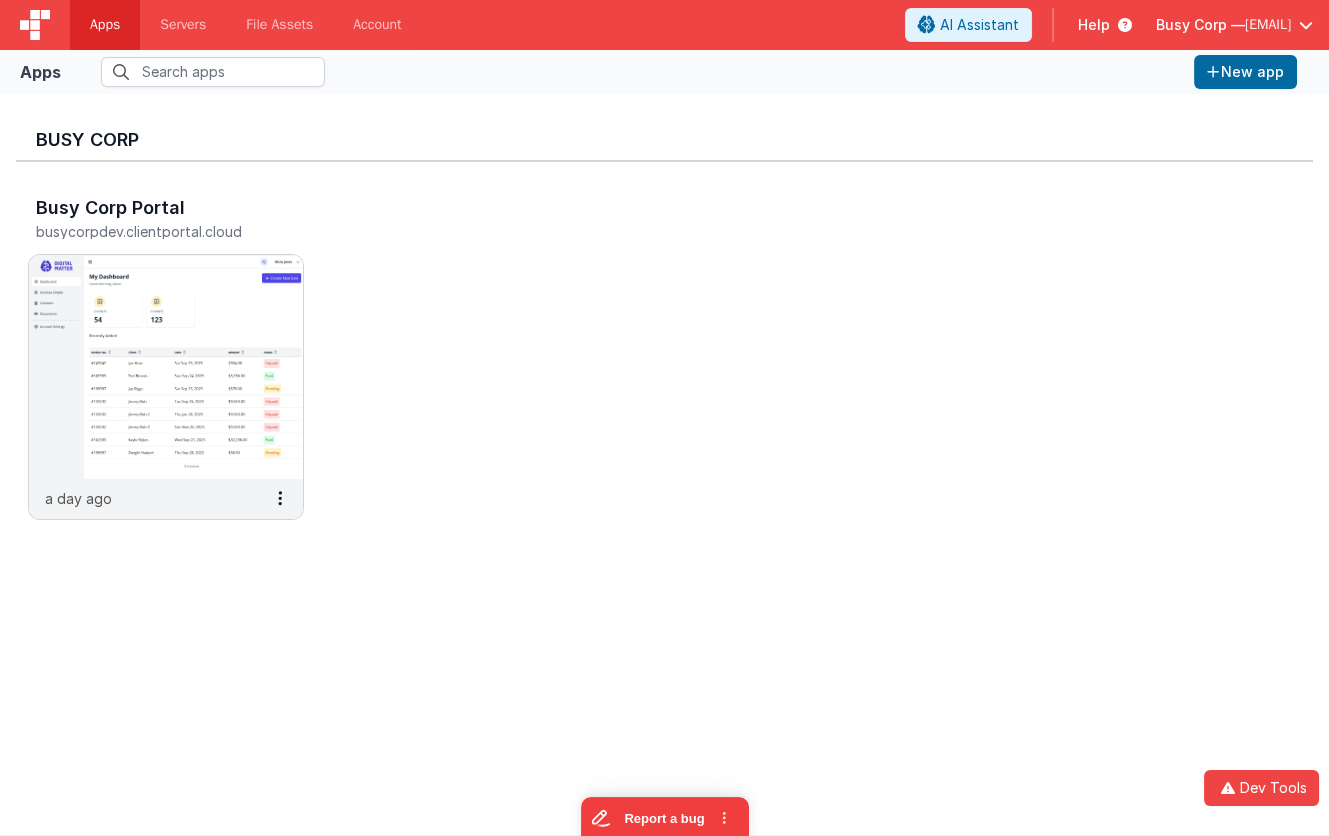 click on "Busy Corp —" at bounding box center [1200, 25] 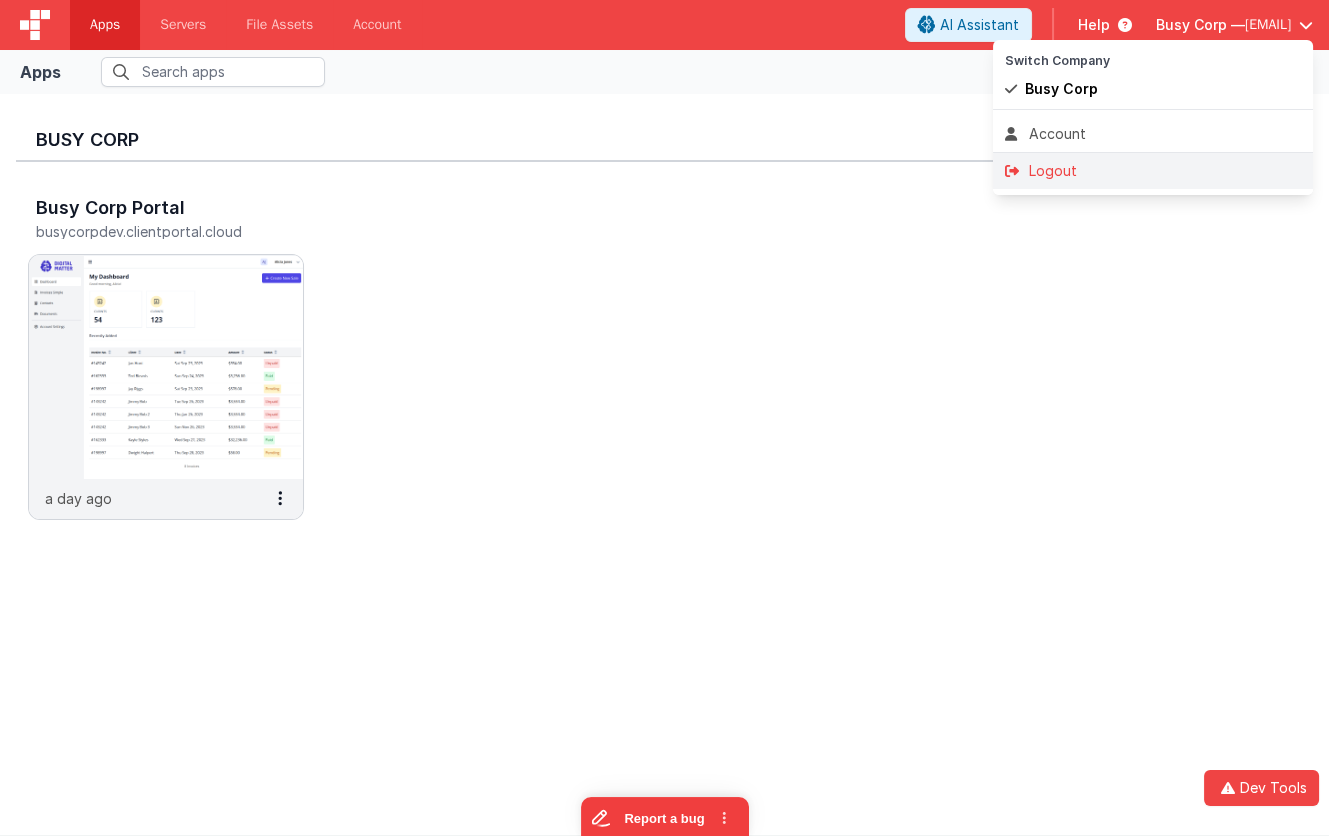 click on "Logout" at bounding box center (1153, 171) 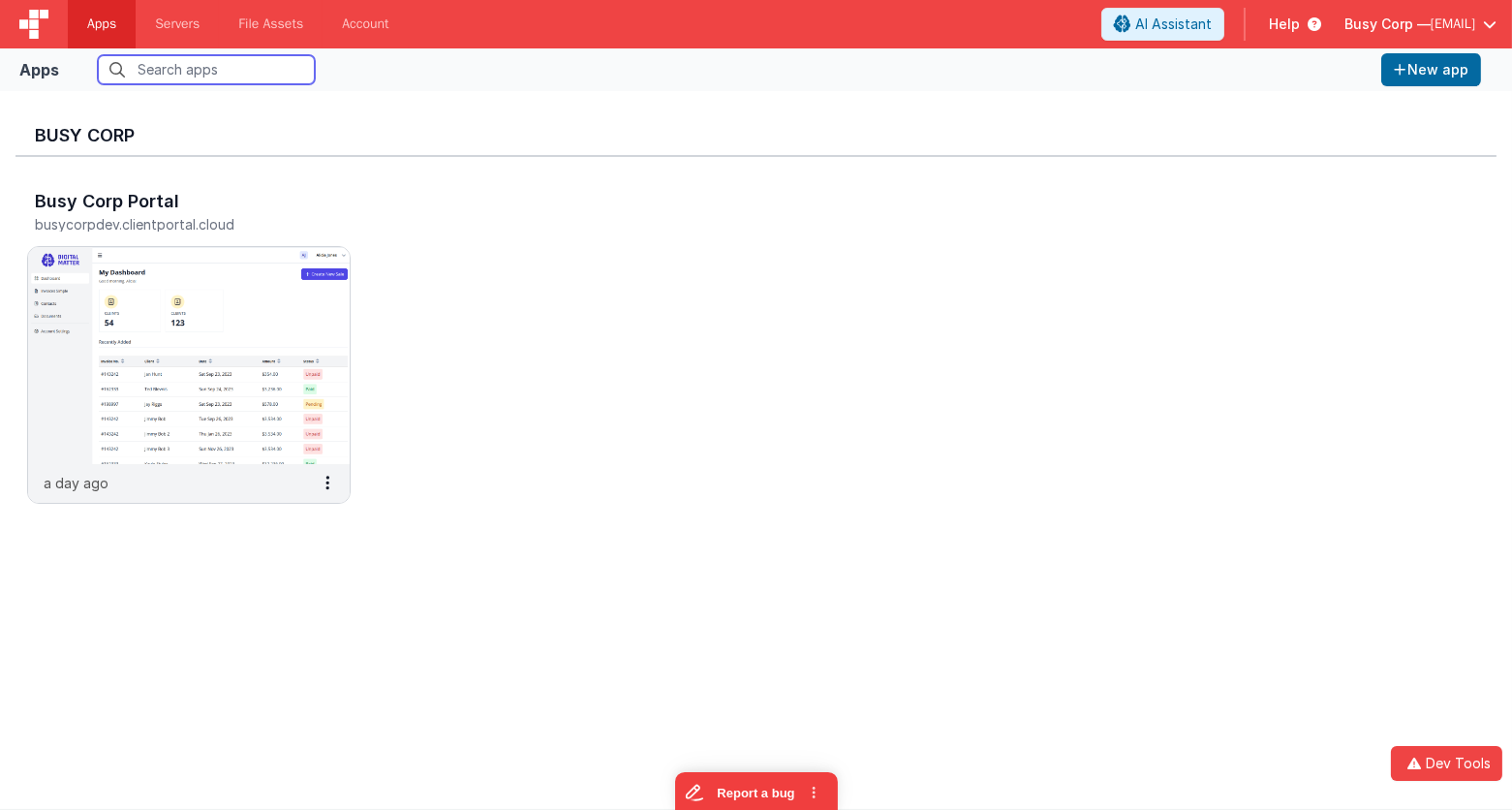 click at bounding box center [206, 70] 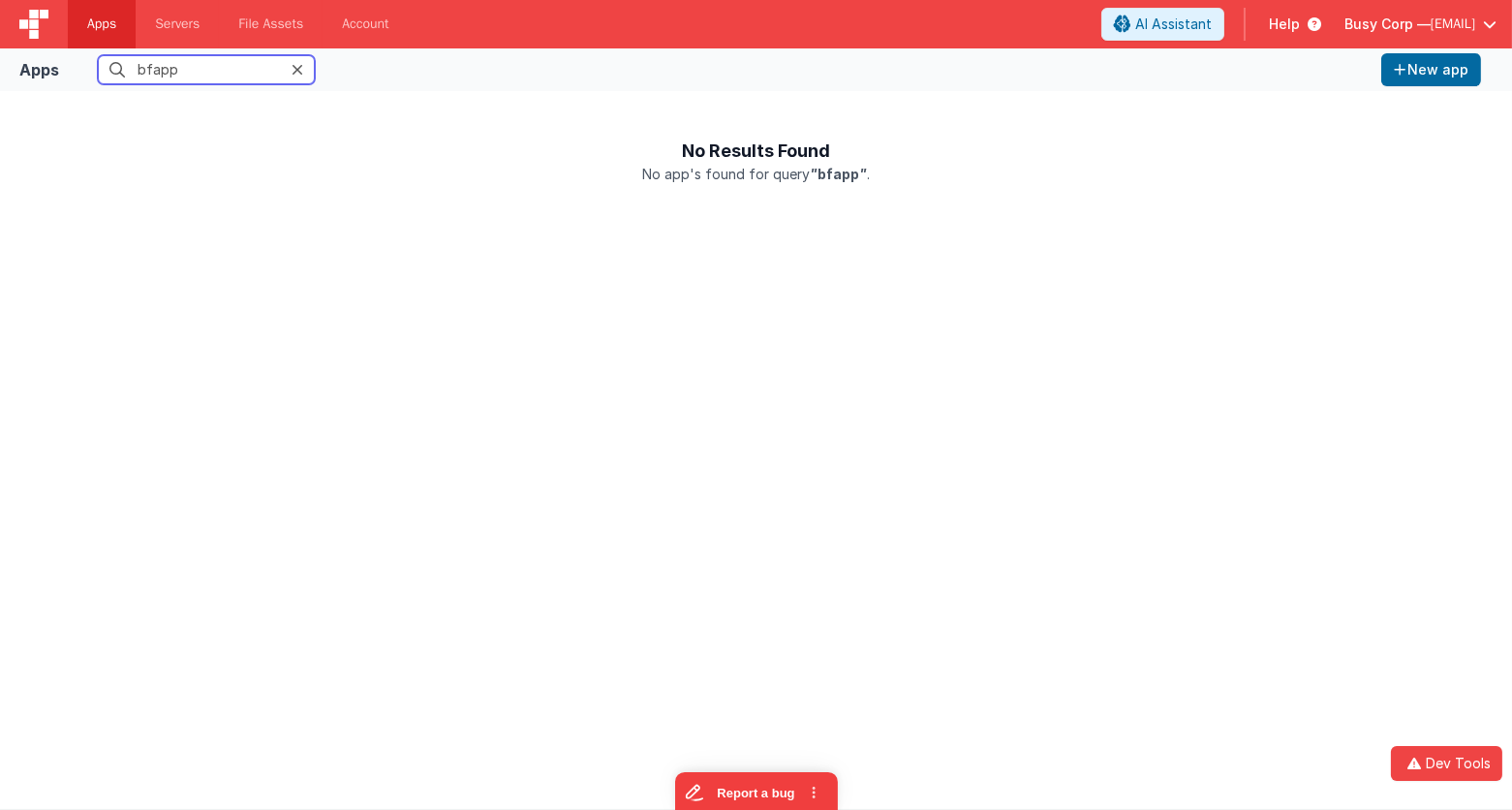 type on "bfapp" 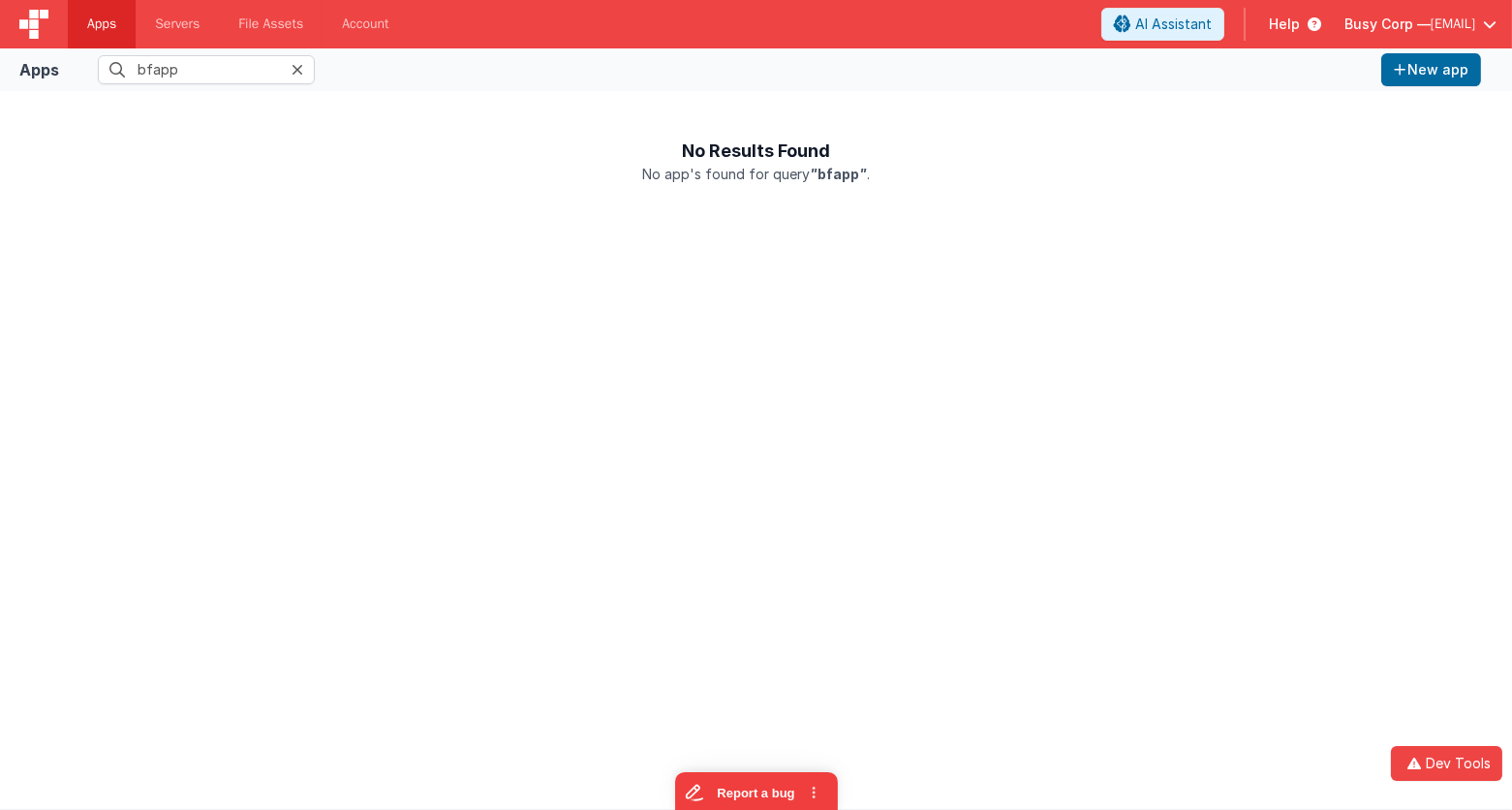 click on "Busy Corp —" at bounding box center (1387, 24) 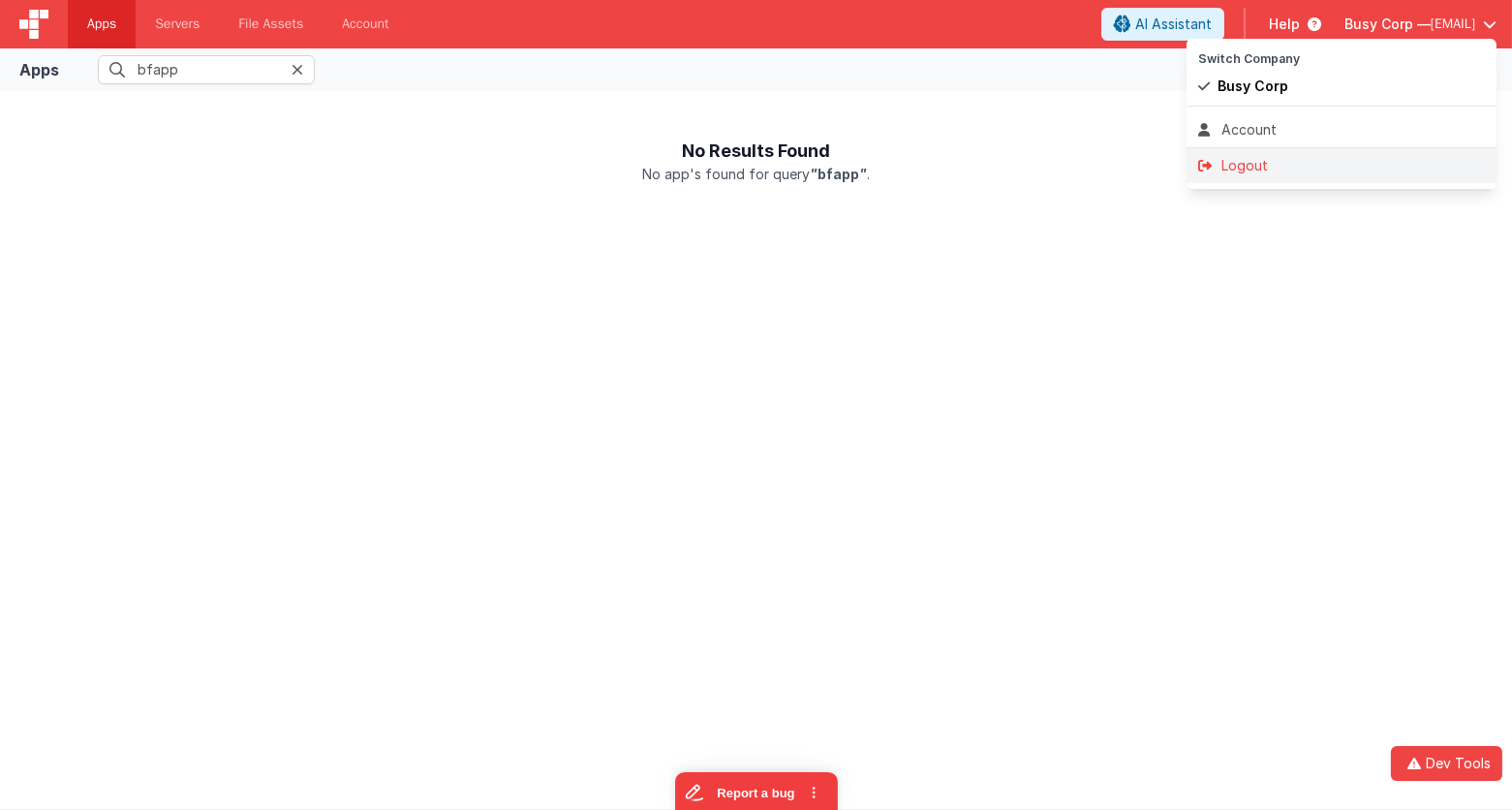 click on "Logout" at bounding box center [1342, 166] 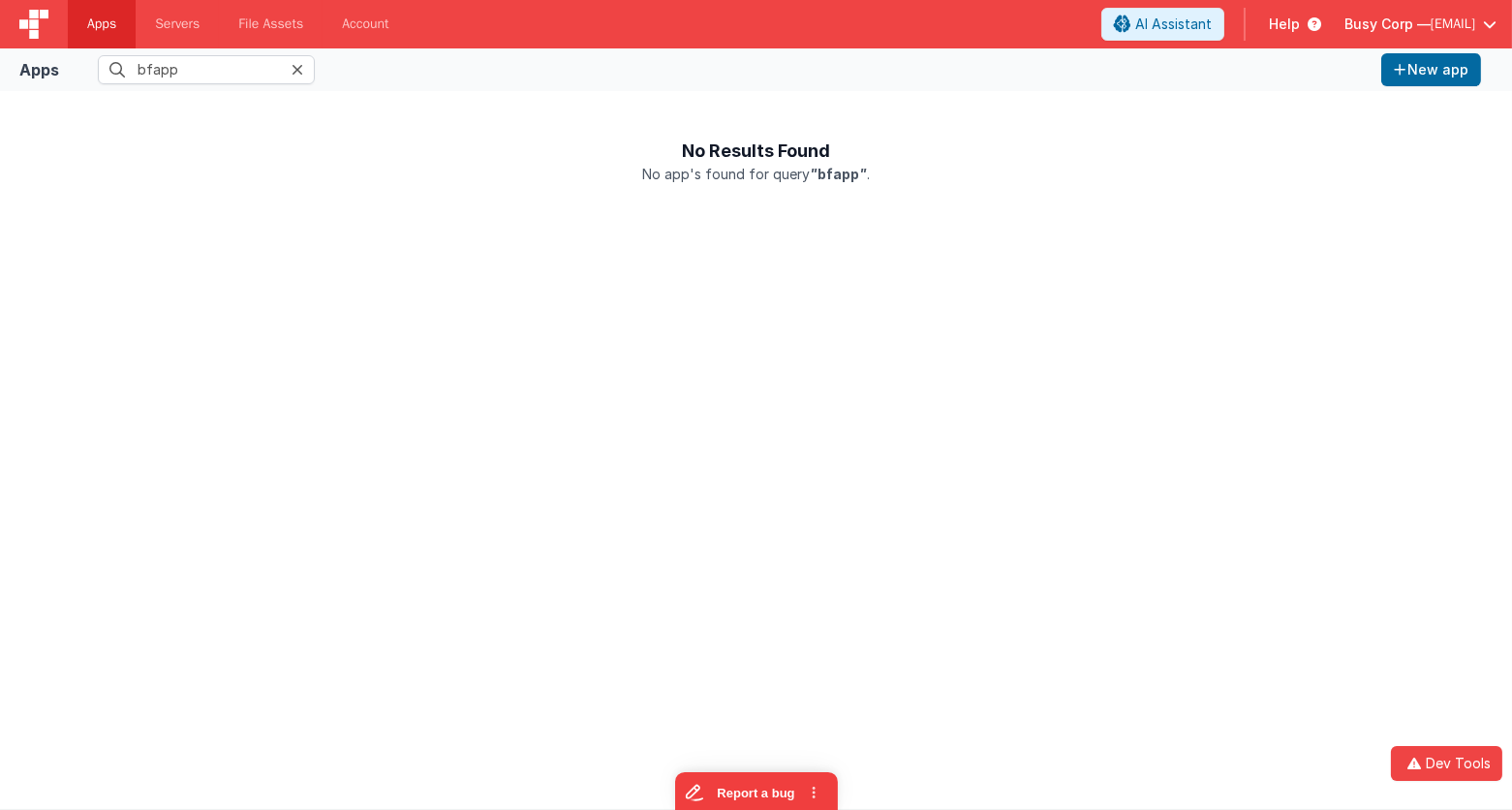 click on "No Results Found   No app's found for query  " bfapp " ." at bounding box center (756, 450) 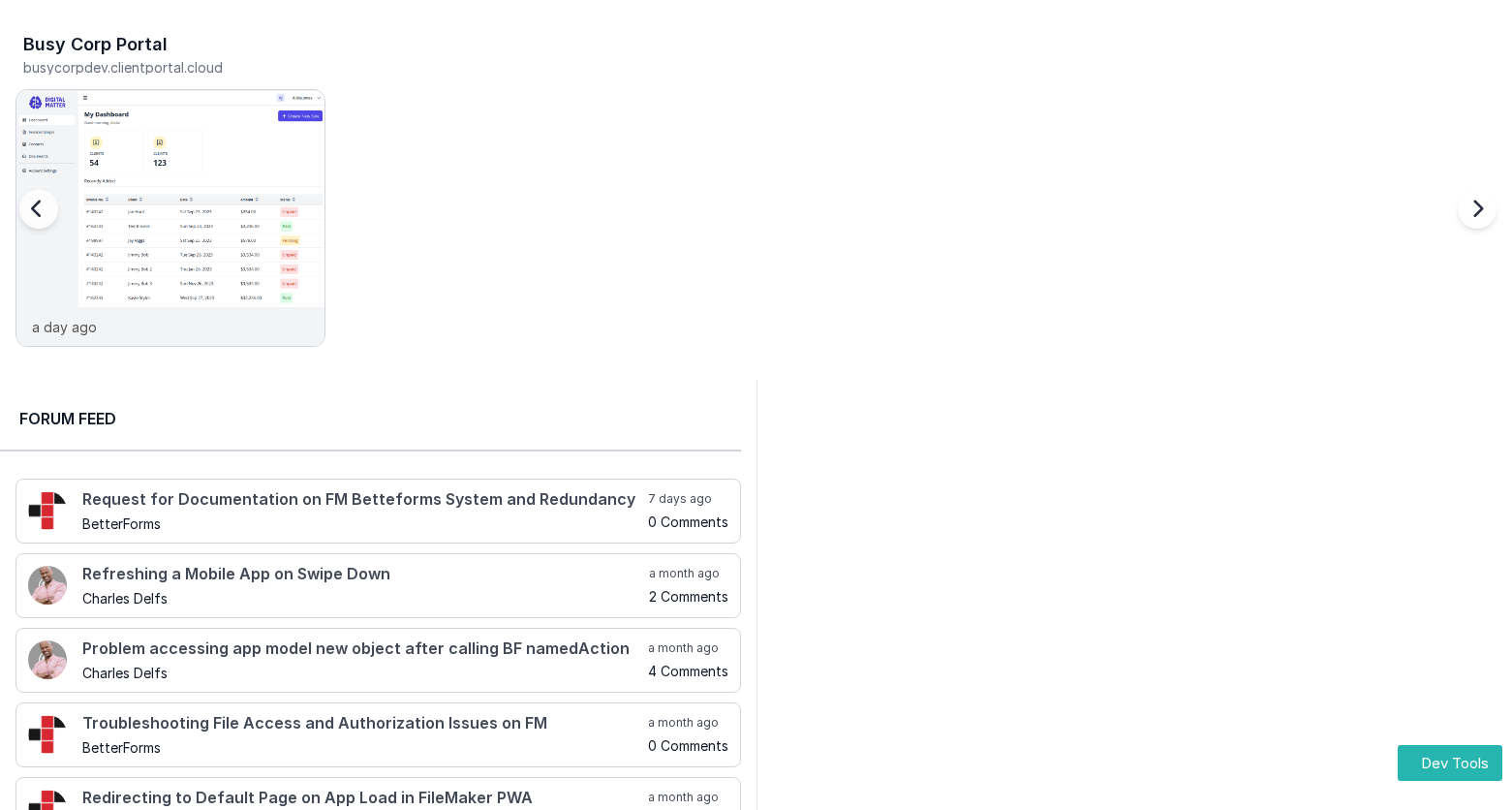 scroll, scrollTop: 0, scrollLeft: 0, axis: both 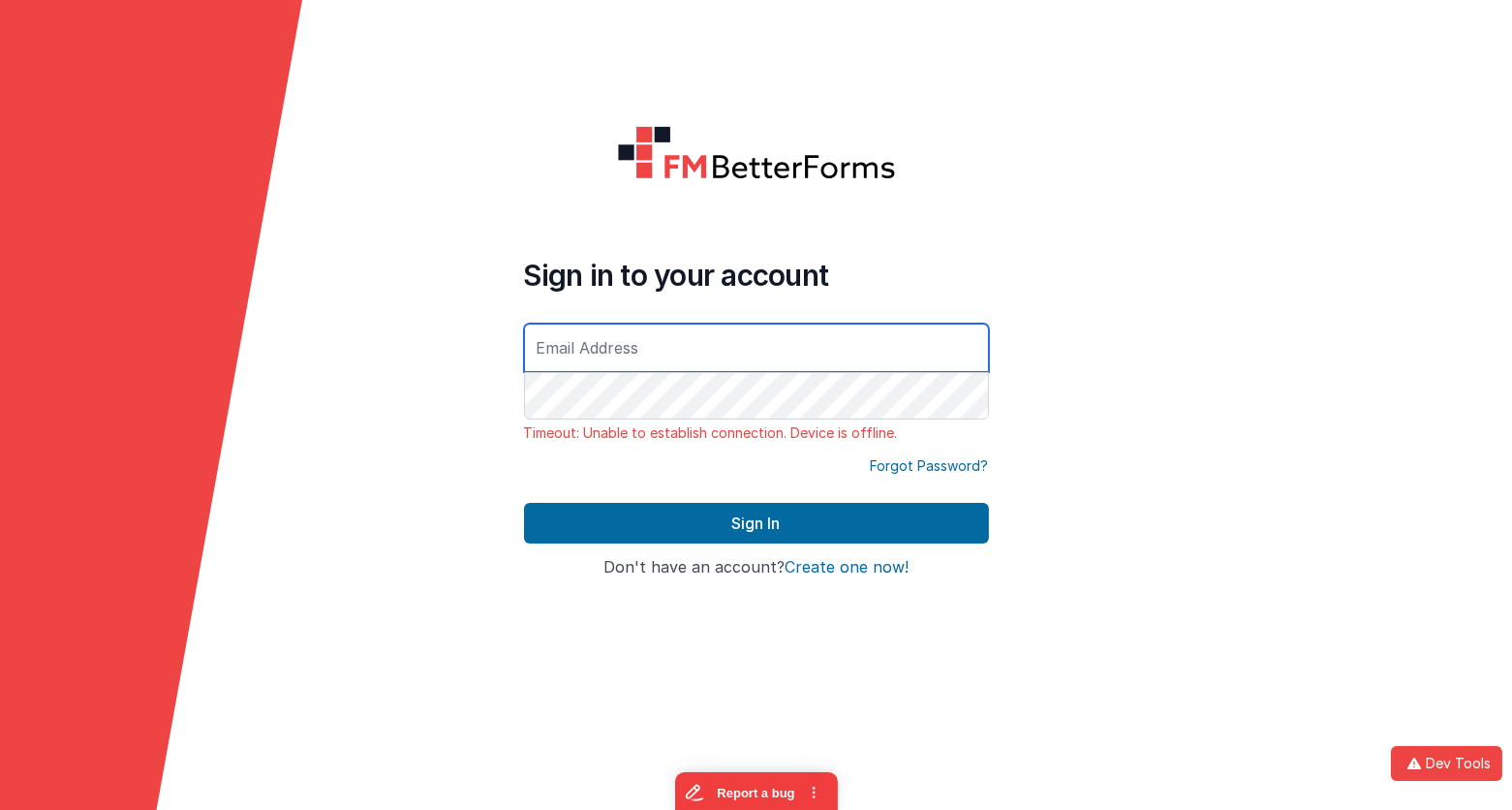 click at bounding box center (756, 152) 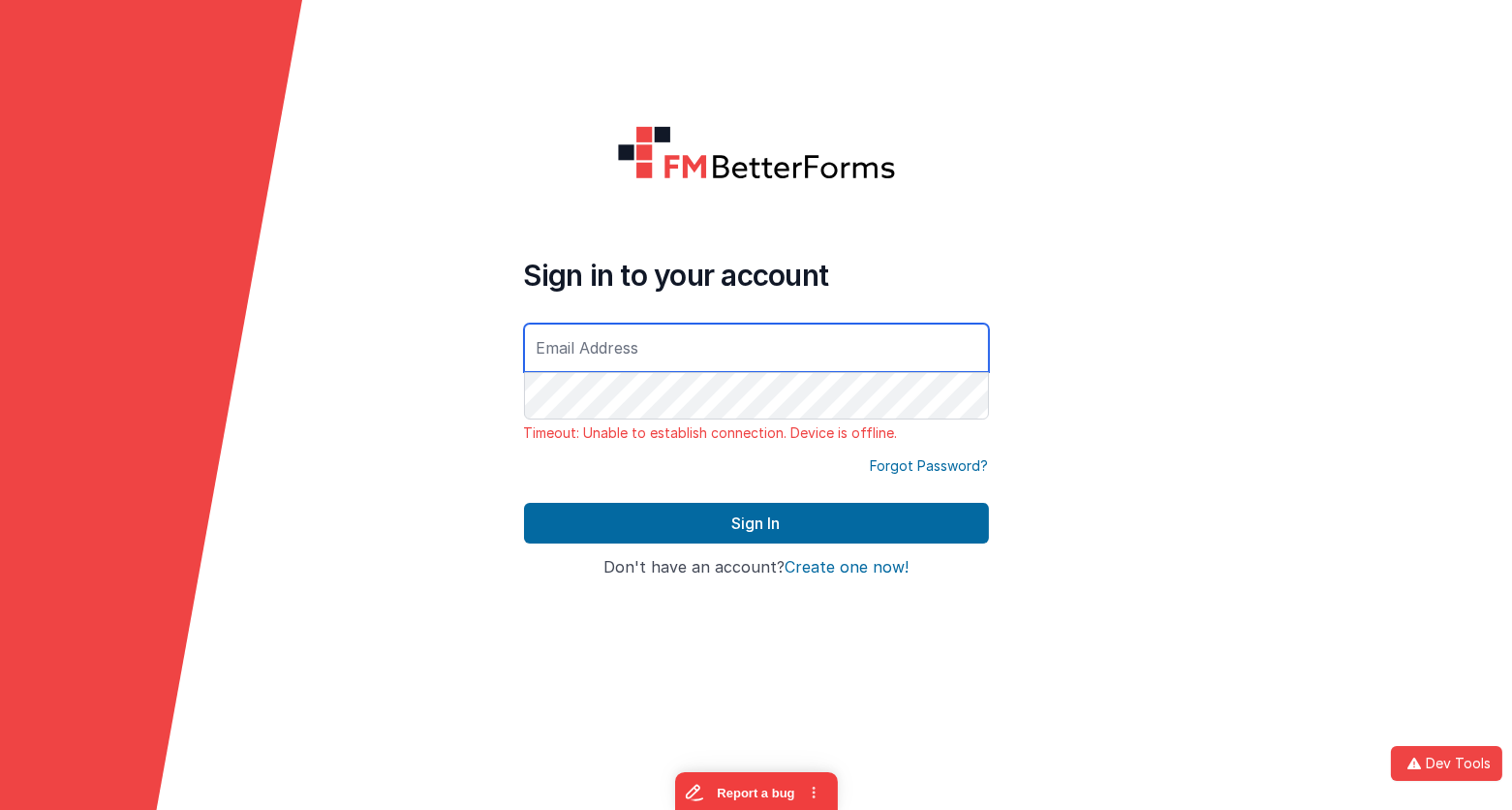 click at bounding box center (756, 348) 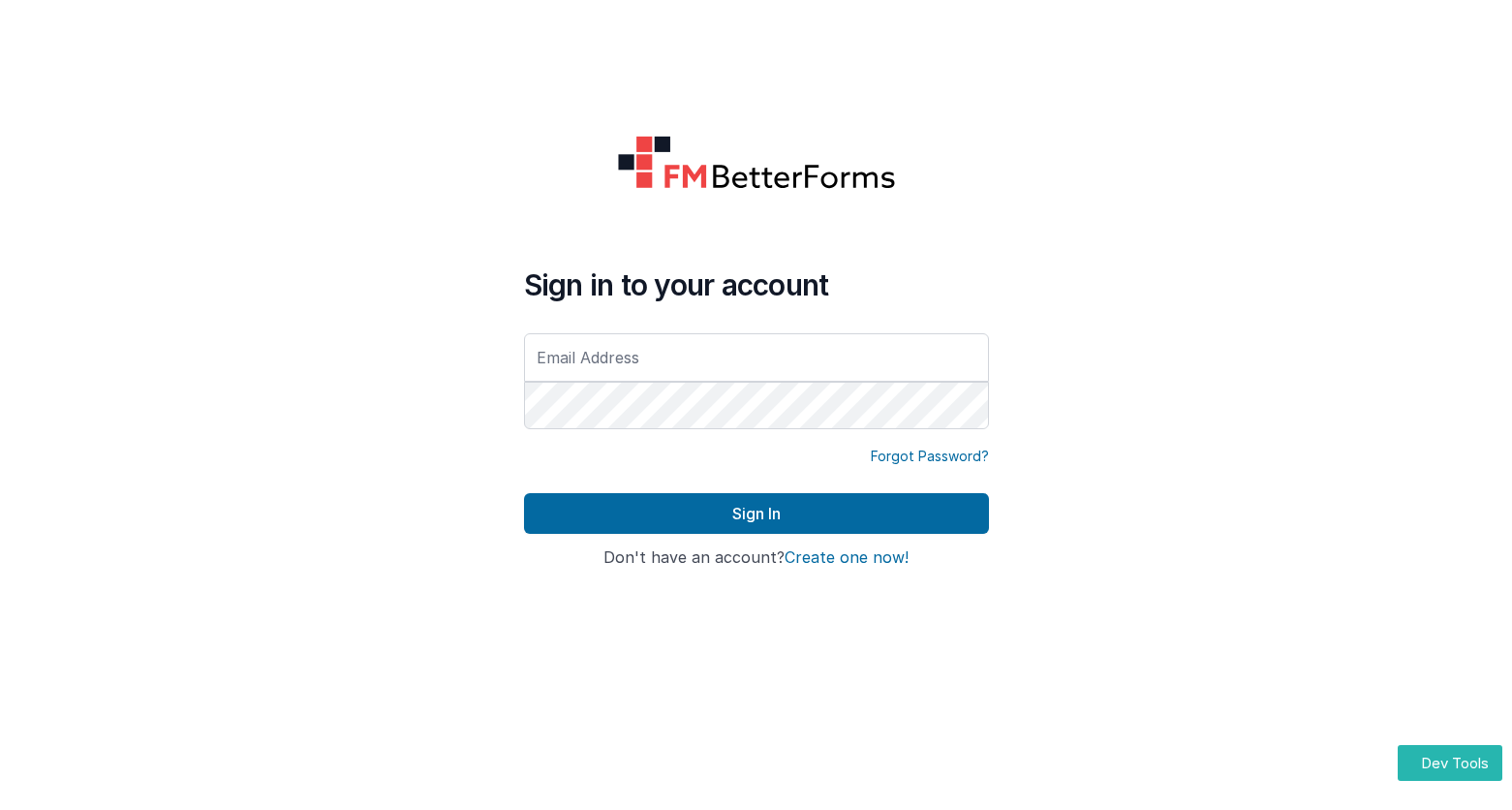 scroll, scrollTop: 0, scrollLeft: 0, axis: both 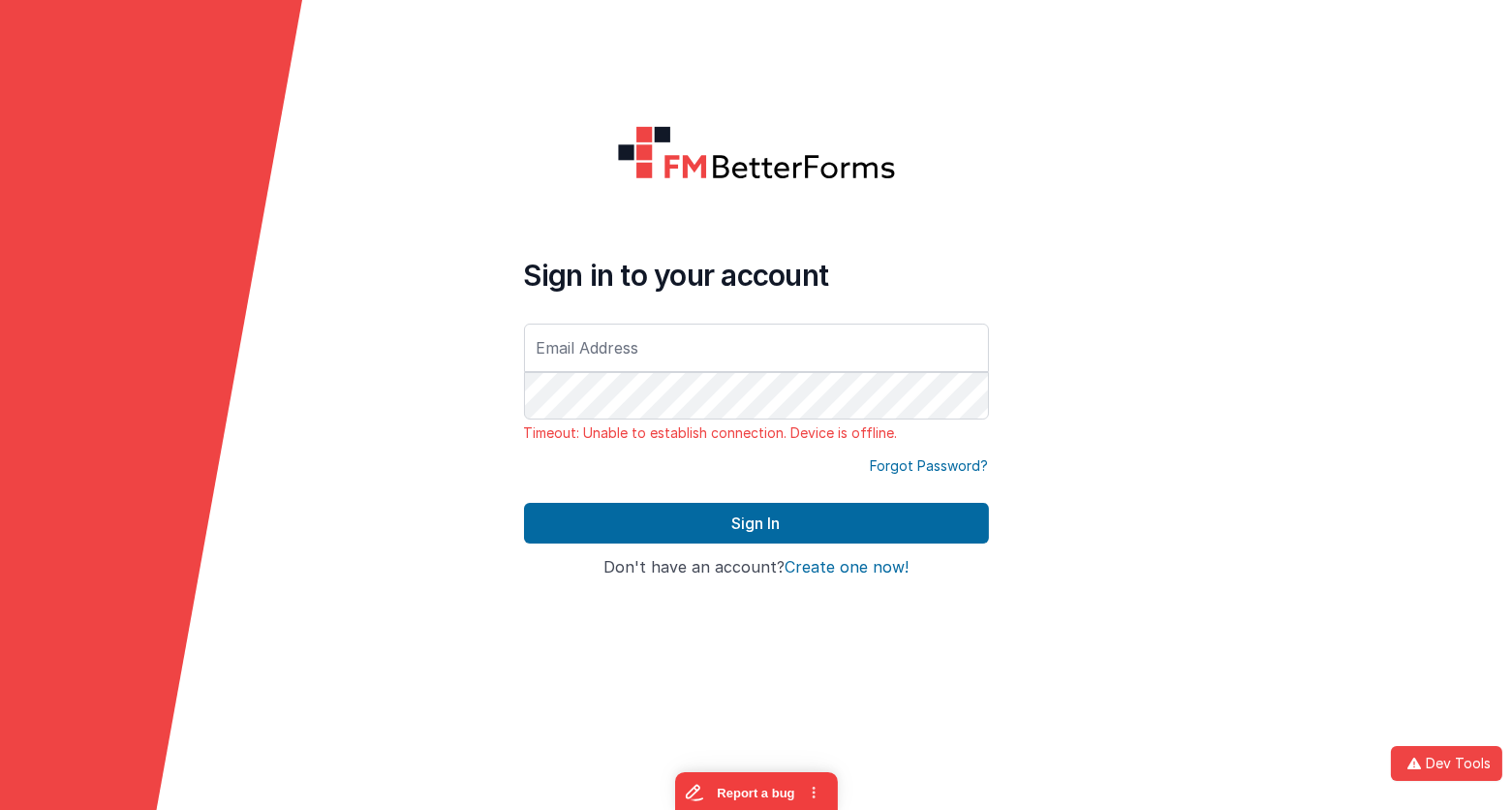 click on "Sign in to your account
Timeout: Unable to establish connection. Device is offline.
Forgot Password?
Sign In
Sign in with Google
Don't have an account?
Create one now!" at bounding box center [756, 405] 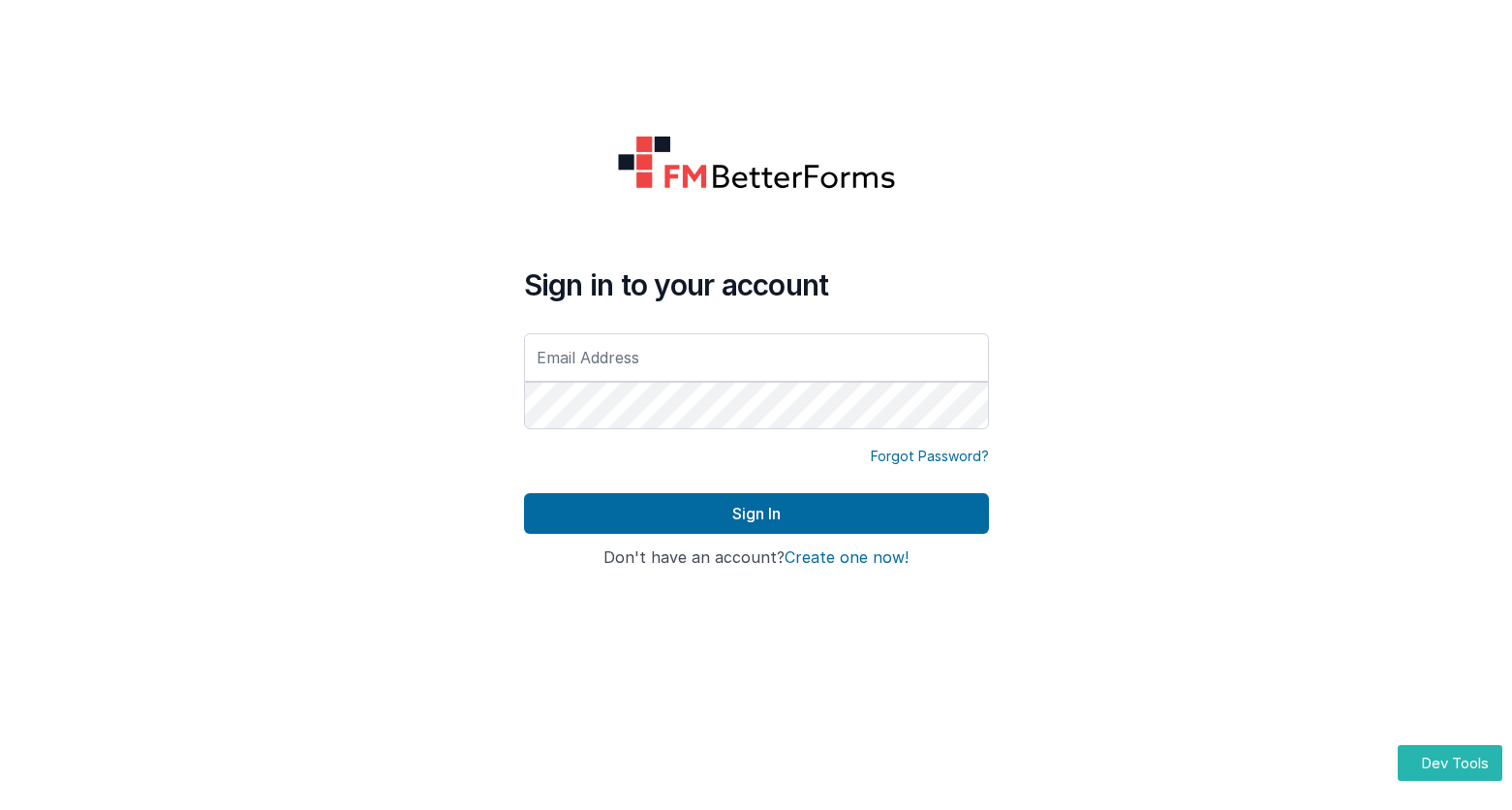 scroll, scrollTop: 0, scrollLeft: 0, axis: both 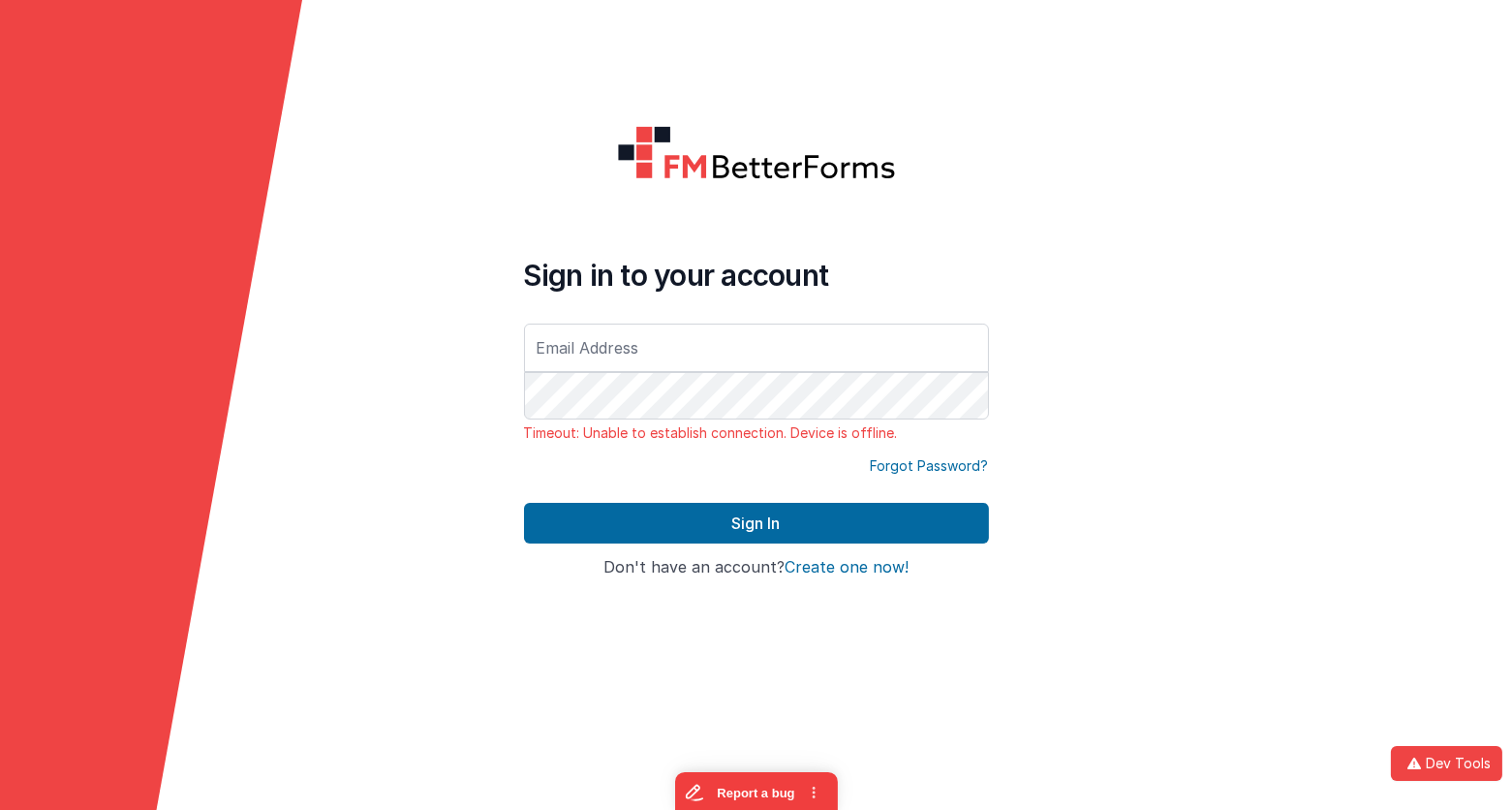 type on "mrdelfs@gmail.com" 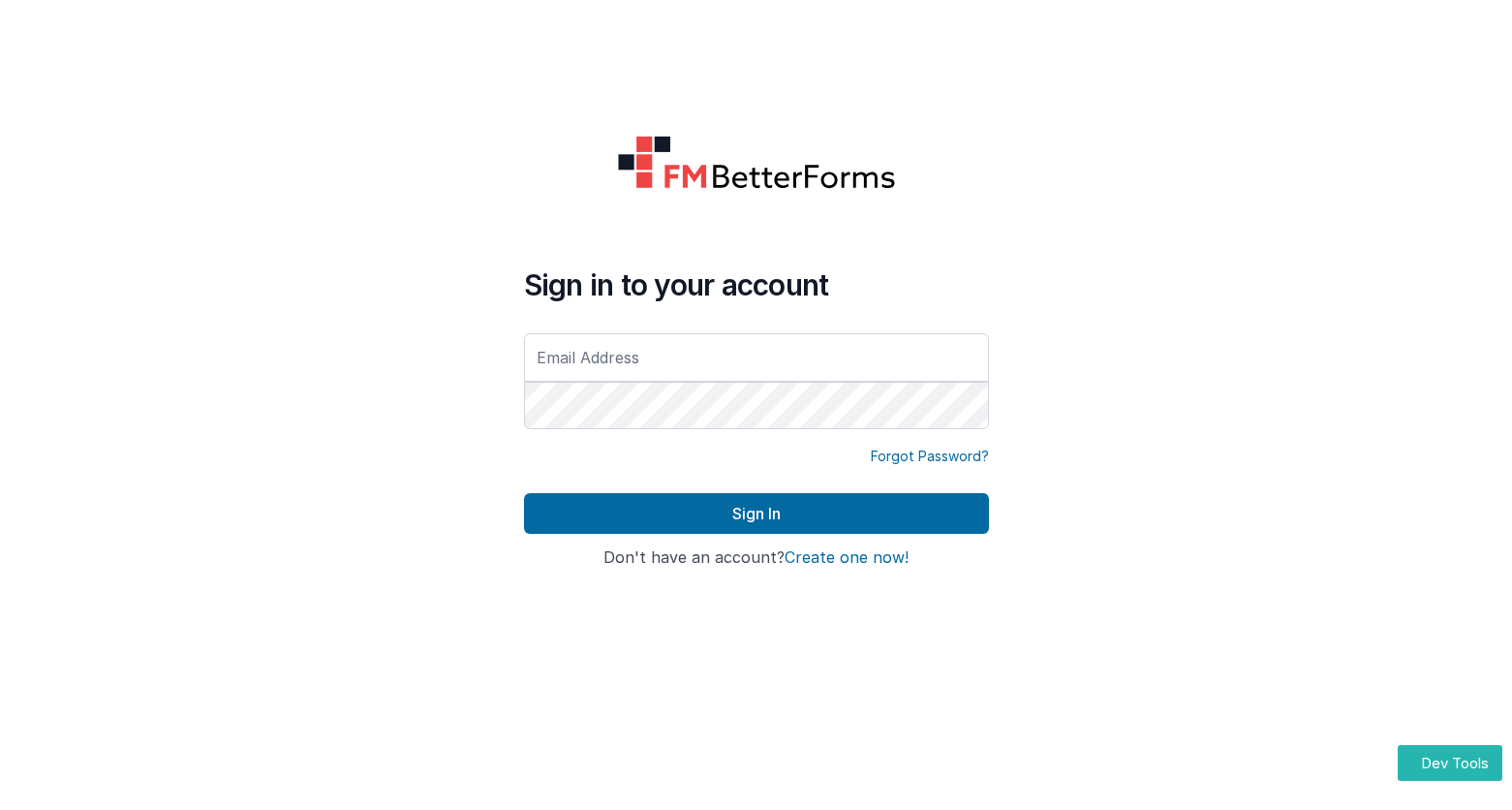 scroll, scrollTop: 0, scrollLeft: 0, axis: both 